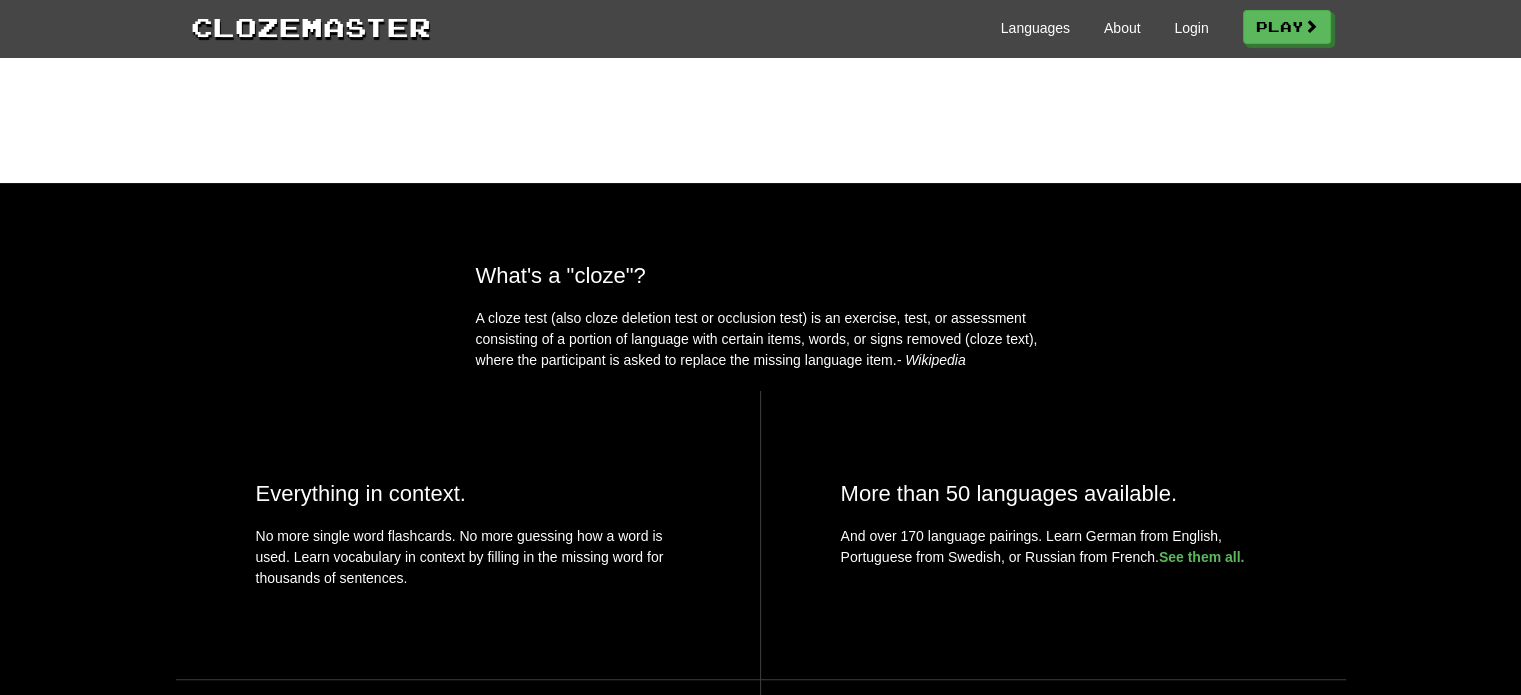 scroll, scrollTop: 0, scrollLeft: 0, axis: both 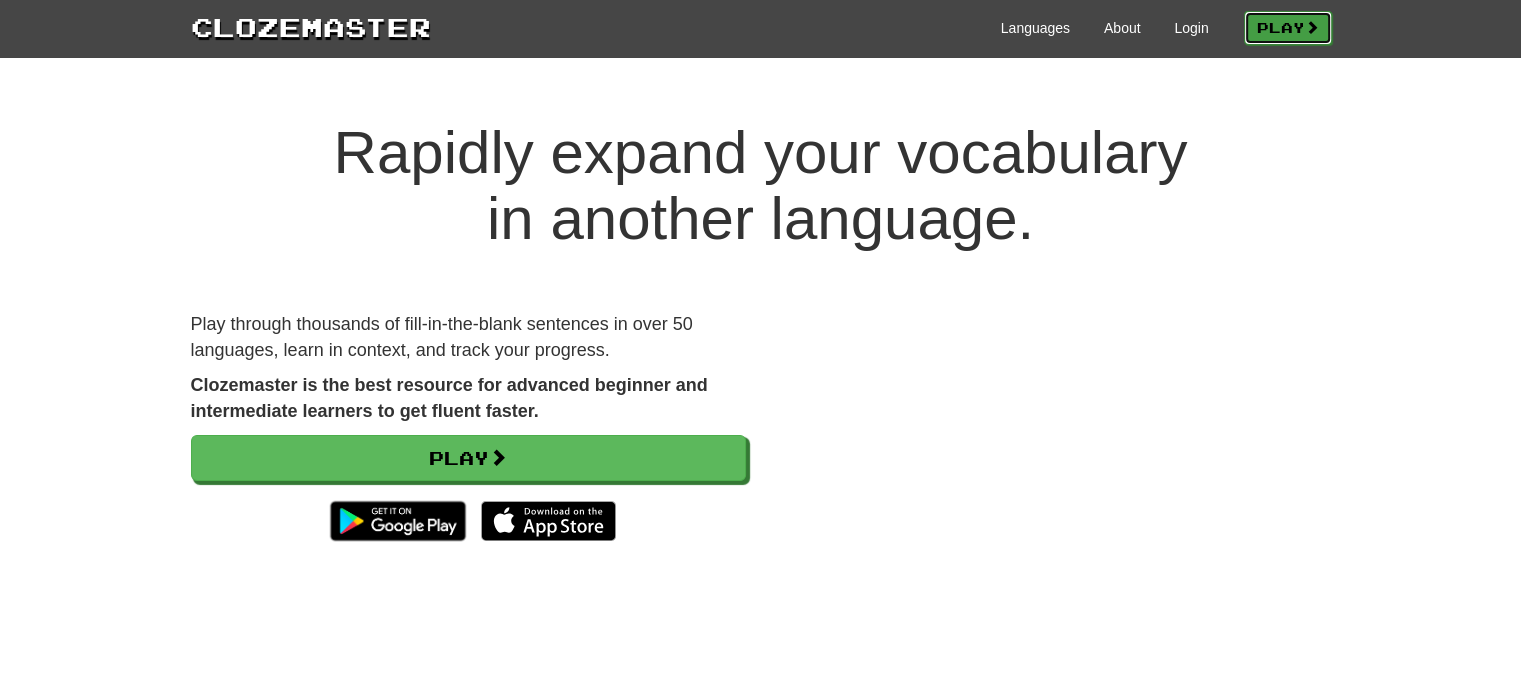click on "Play" at bounding box center (1288, 28) 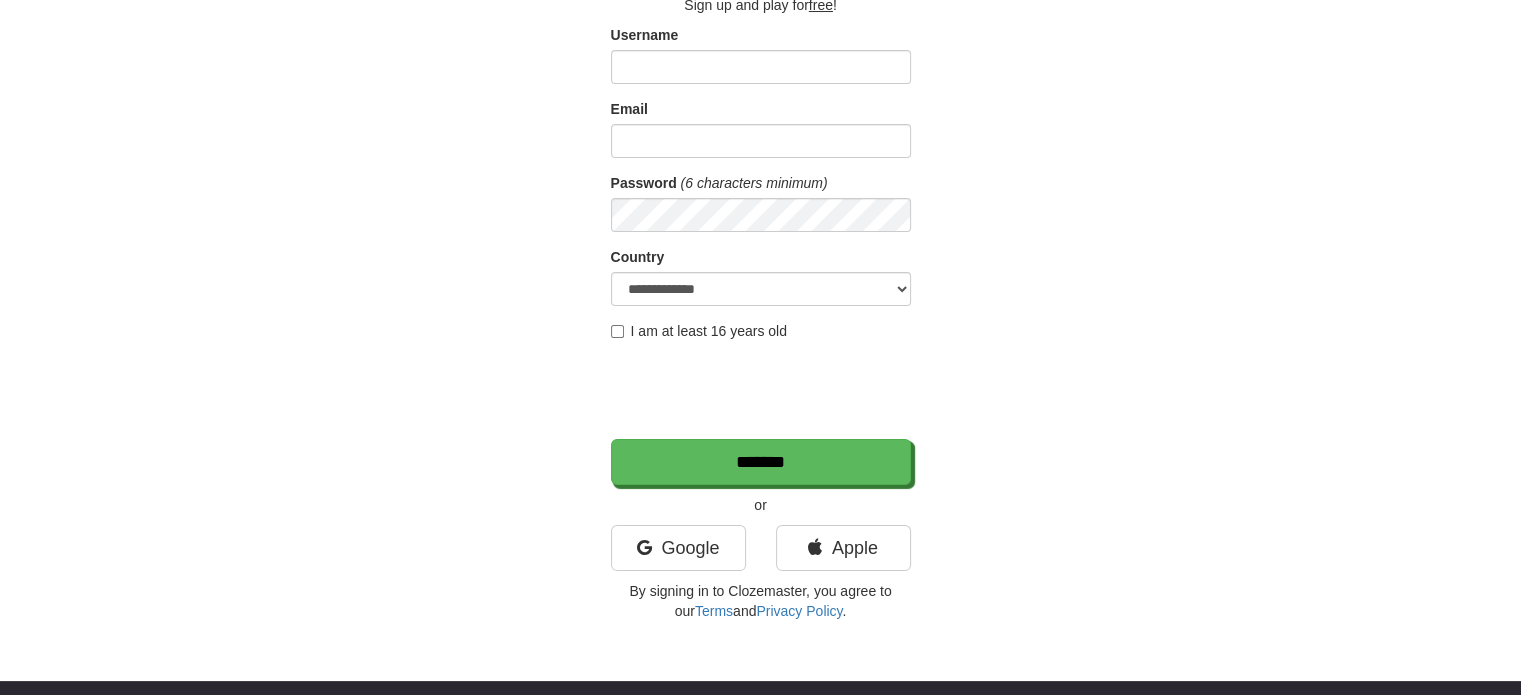 scroll, scrollTop: 148, scrollLeft: 0, axis: vertical 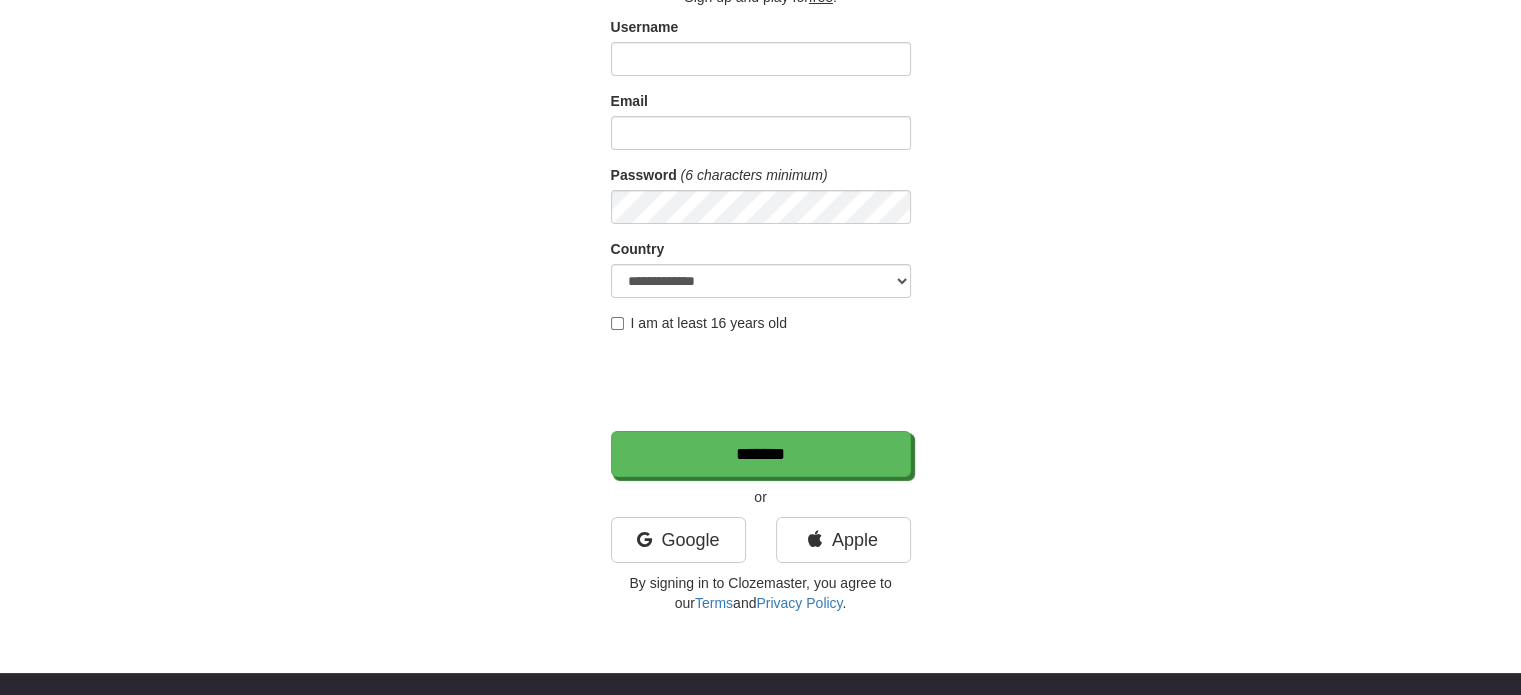click on "I am at least 16 years old" at bounding box center (699, 323) 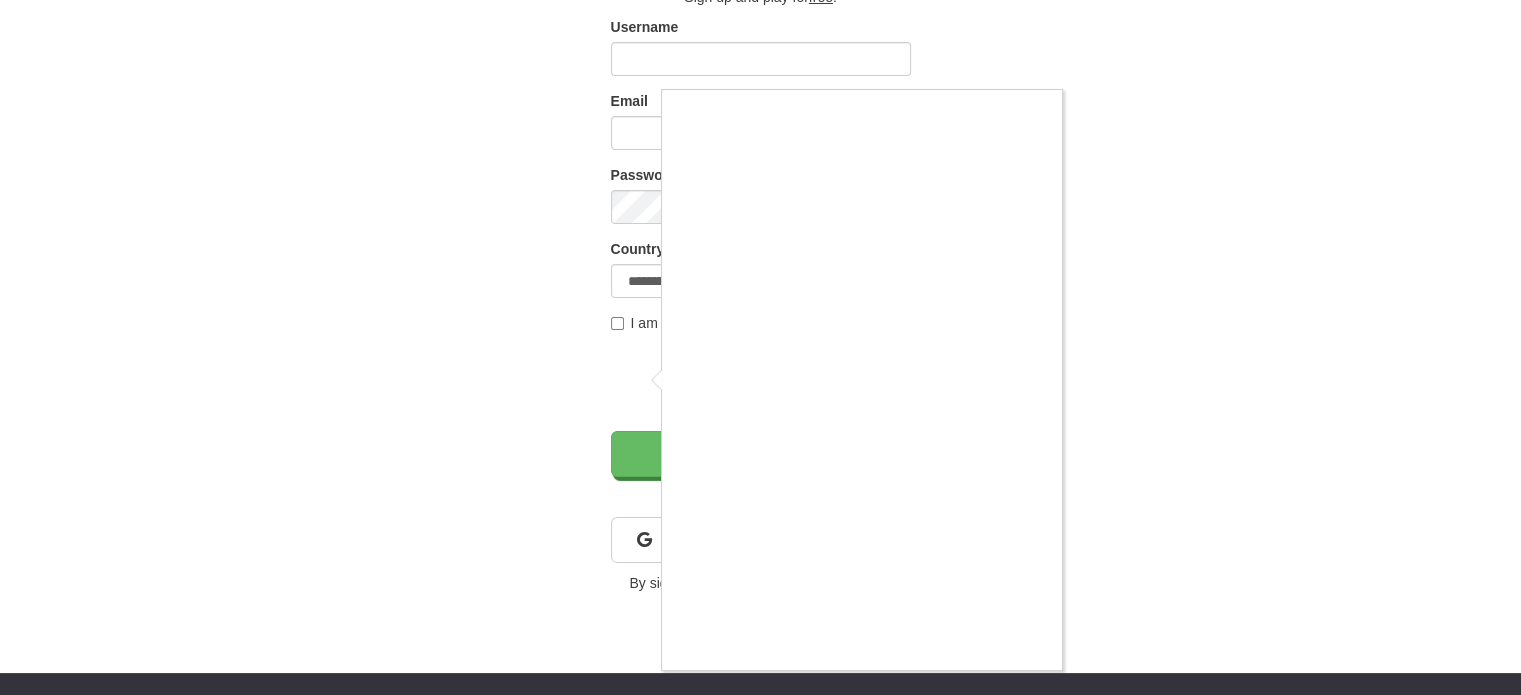 click at bounding box center (760, 347) 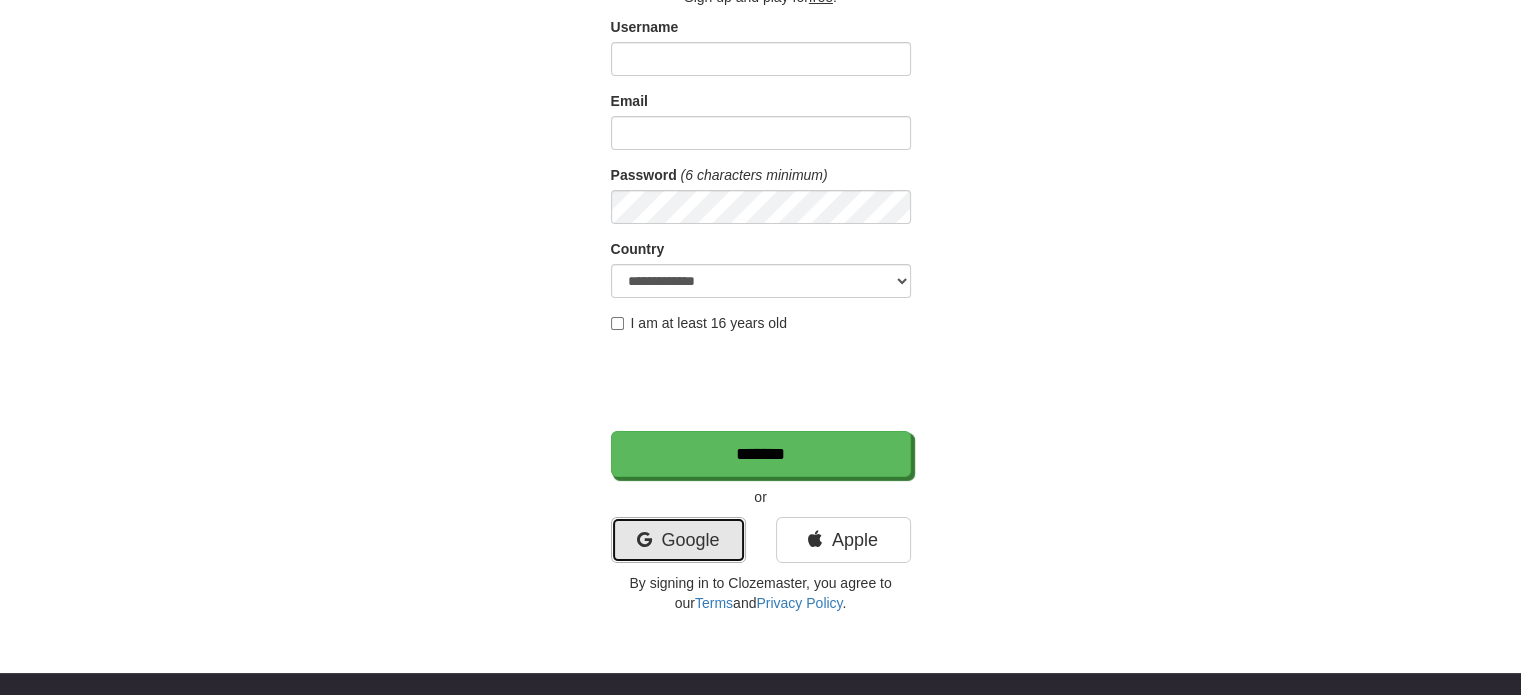click on "Google" at bounding box center (678, 540) 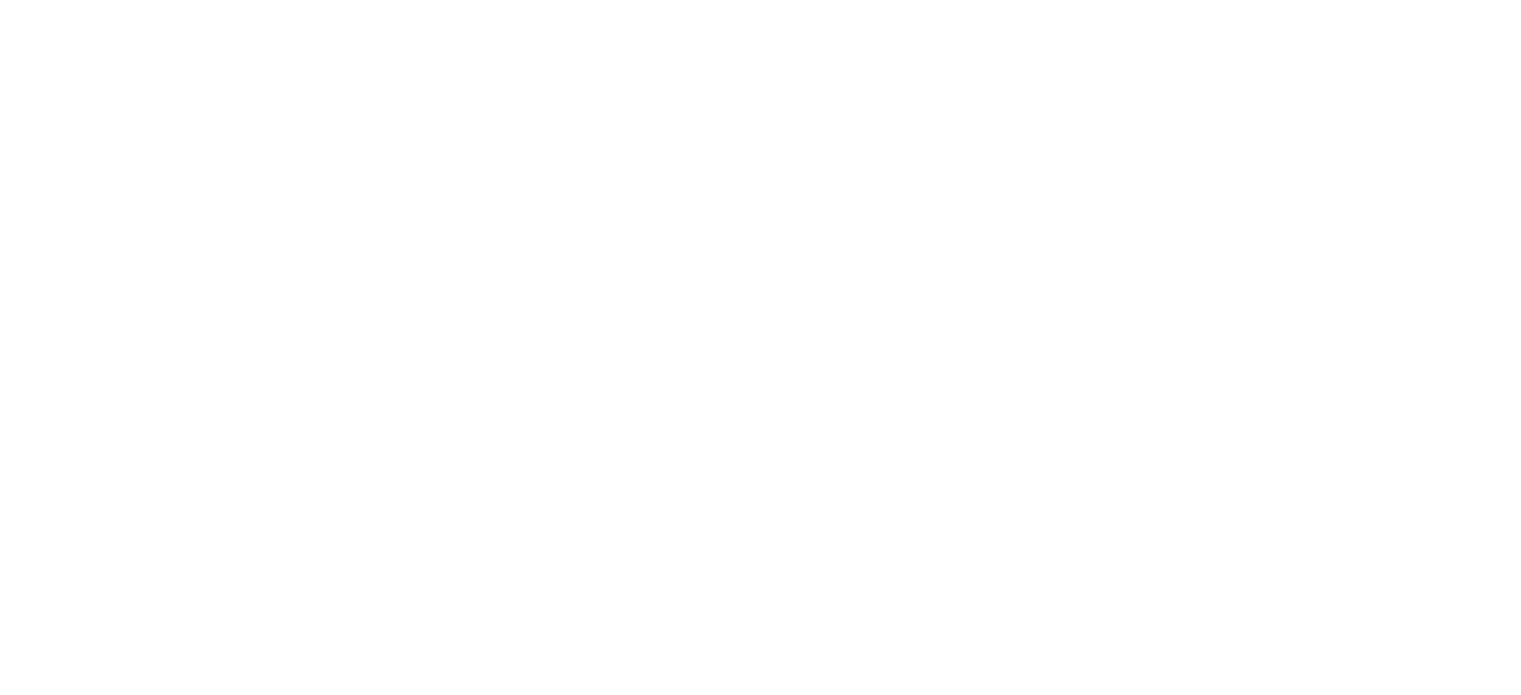 scroll, scrollTop: 0, scrollLeft: 0, axis: both 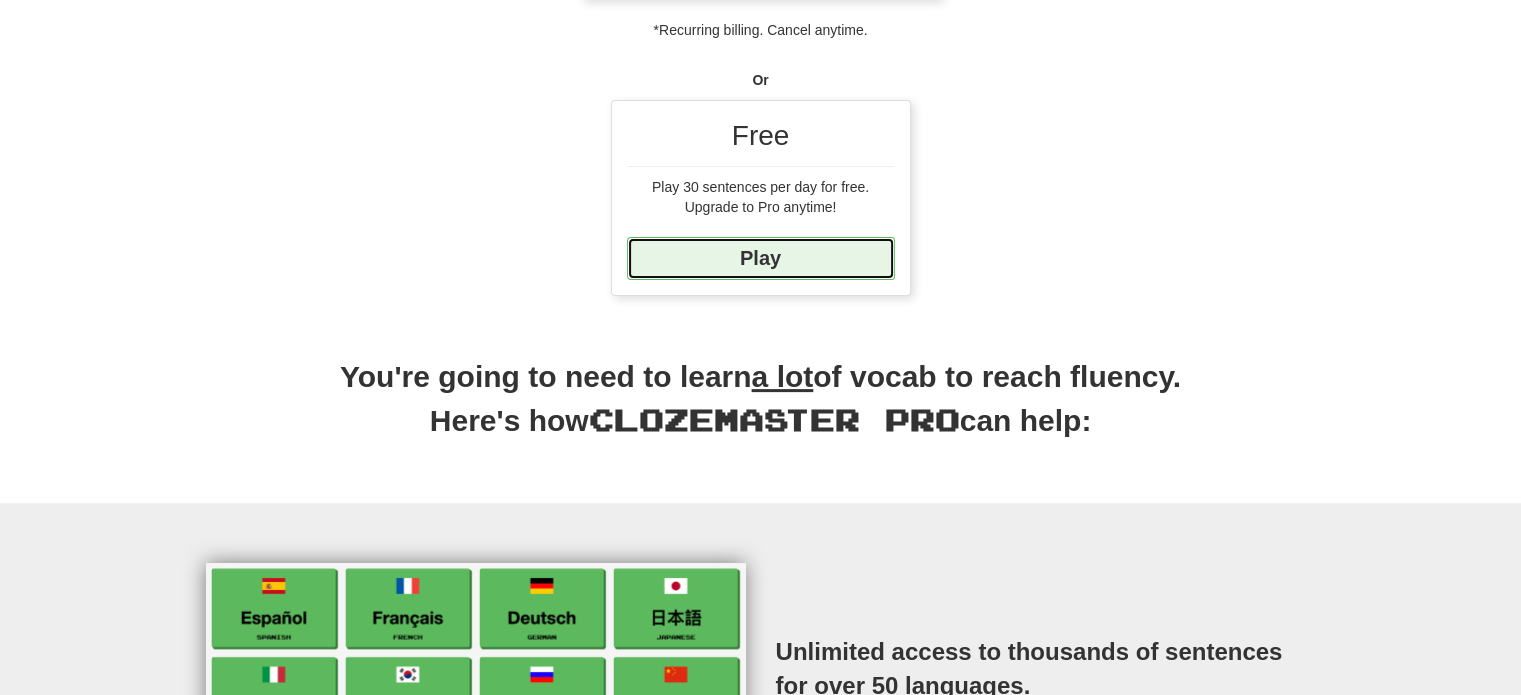 click on "Play" at bounding box center [761, 258] 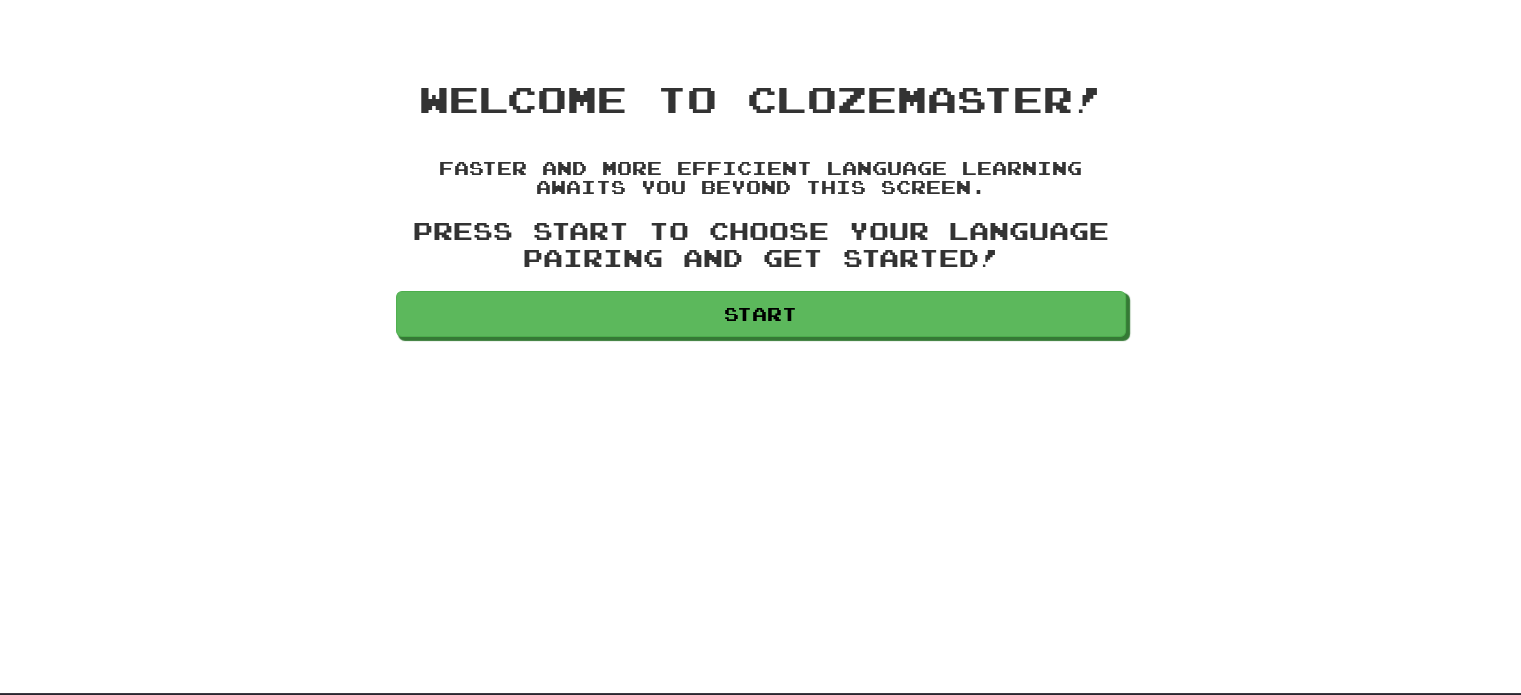 scroll, scrollTop: 52, scrollLeft: 0, axis: vertical 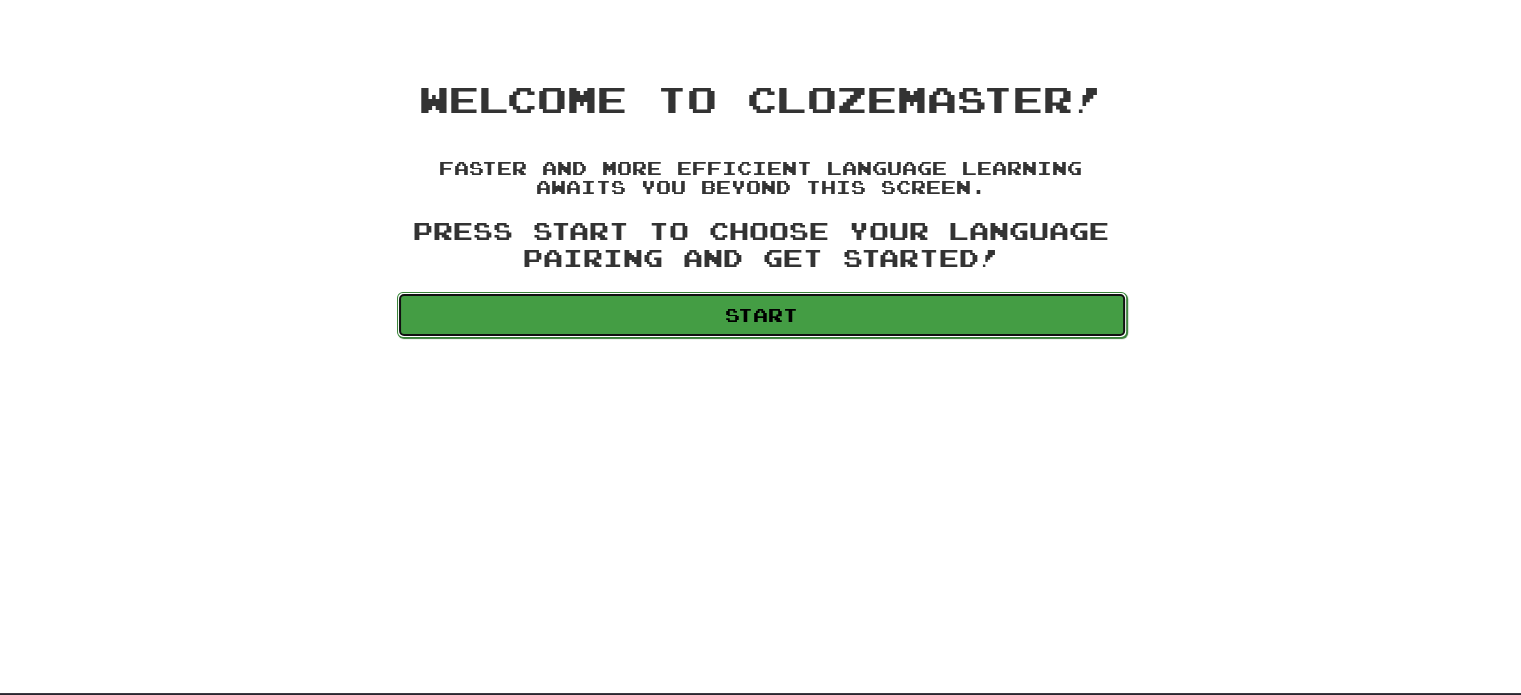 click on "Start" at bounding box center [762, 315] 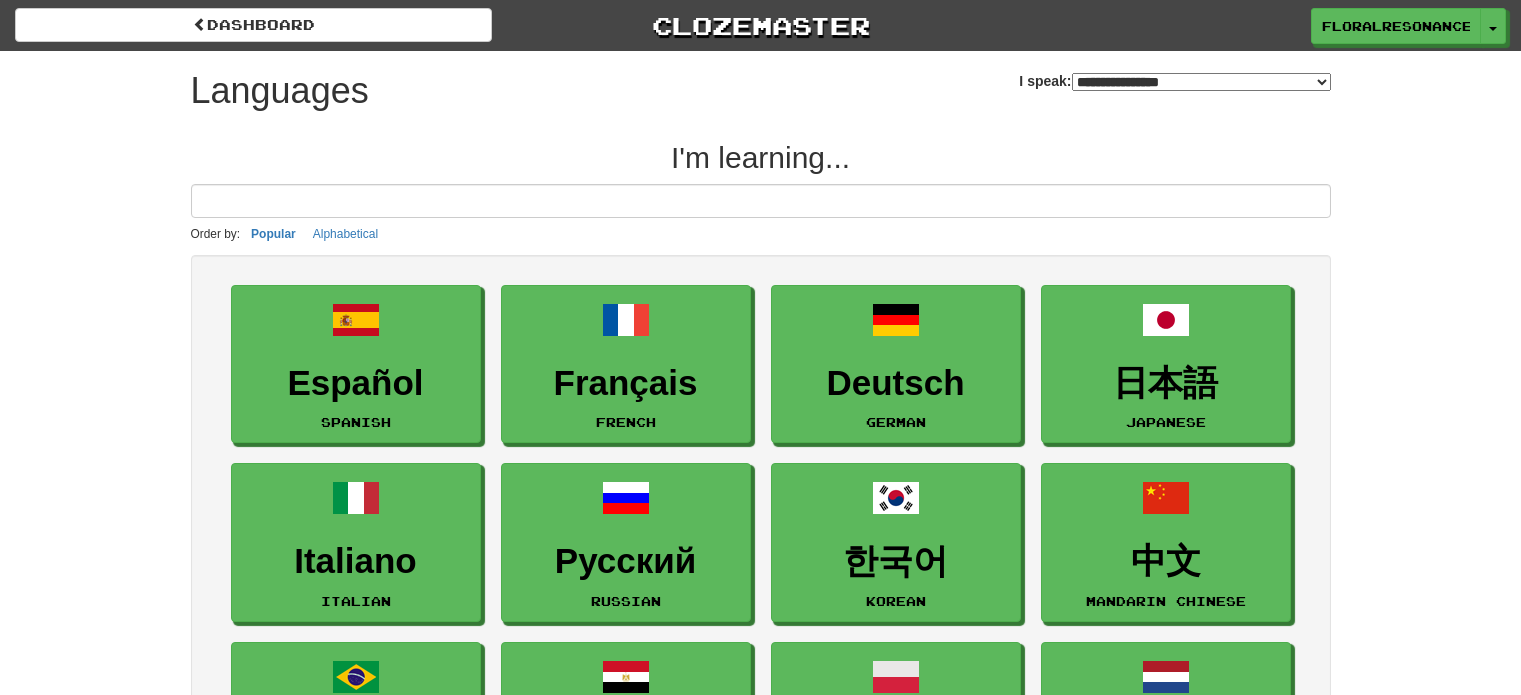 select on "*******" 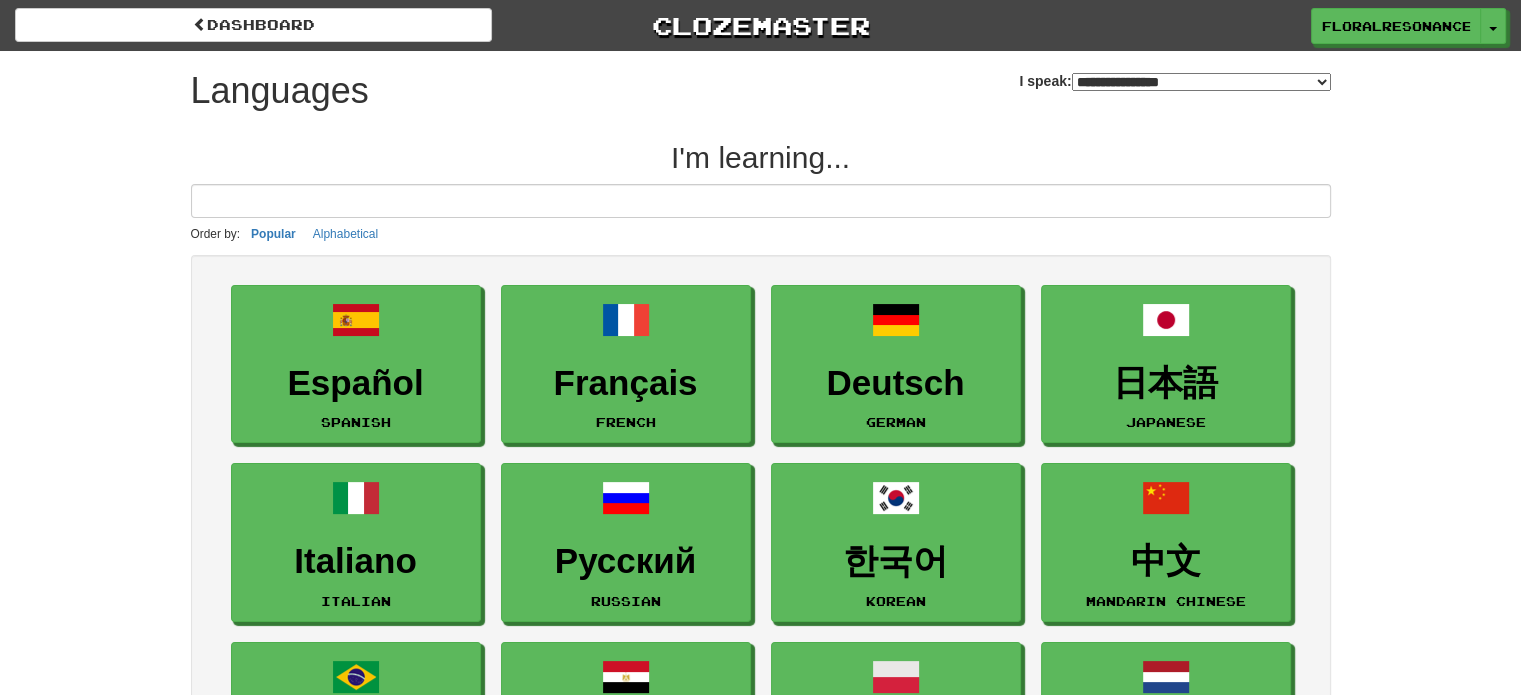 scroll, scrollTop: 4, scrollLeft: 0, axis: vertical 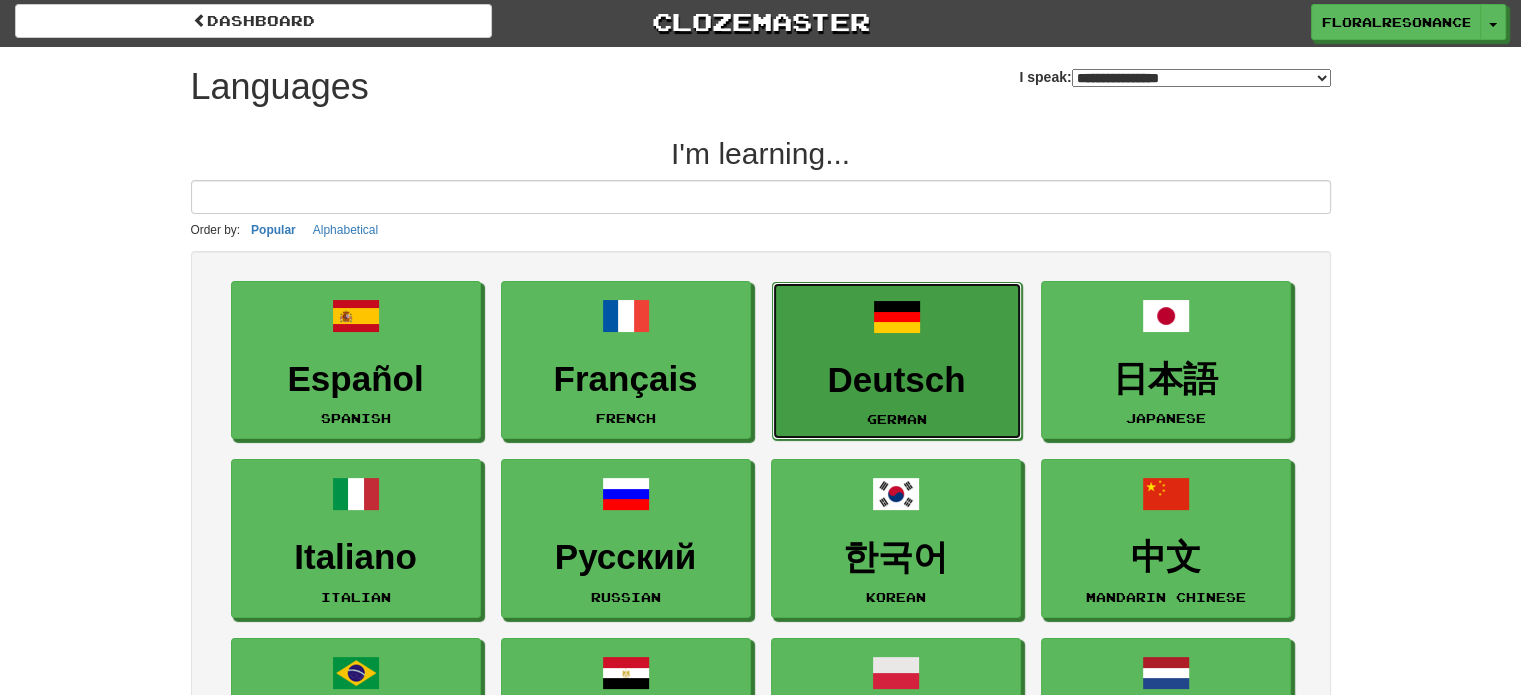 click on "Deutsch German" at bounding box center [897, 361] 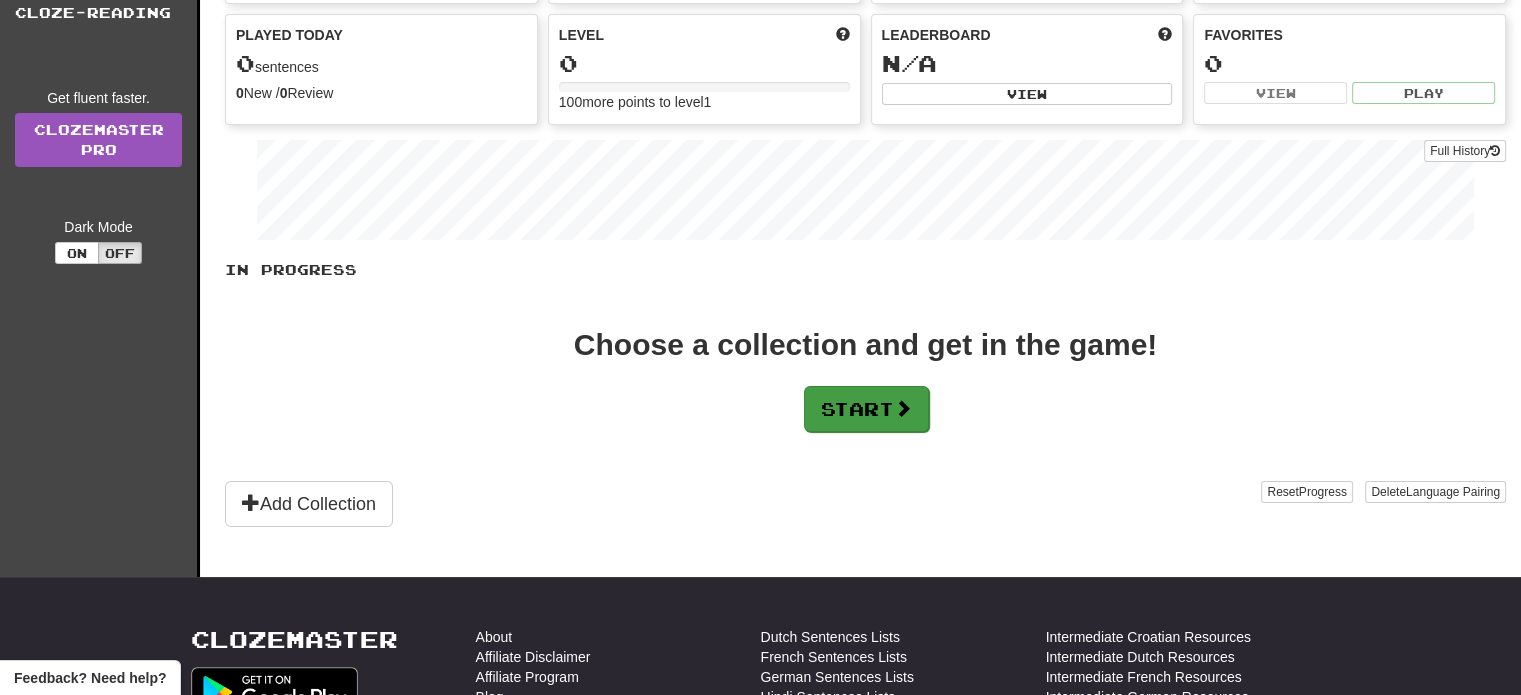 scroll, scrollTop: 203, scrollLeft: 0, axis: vertical 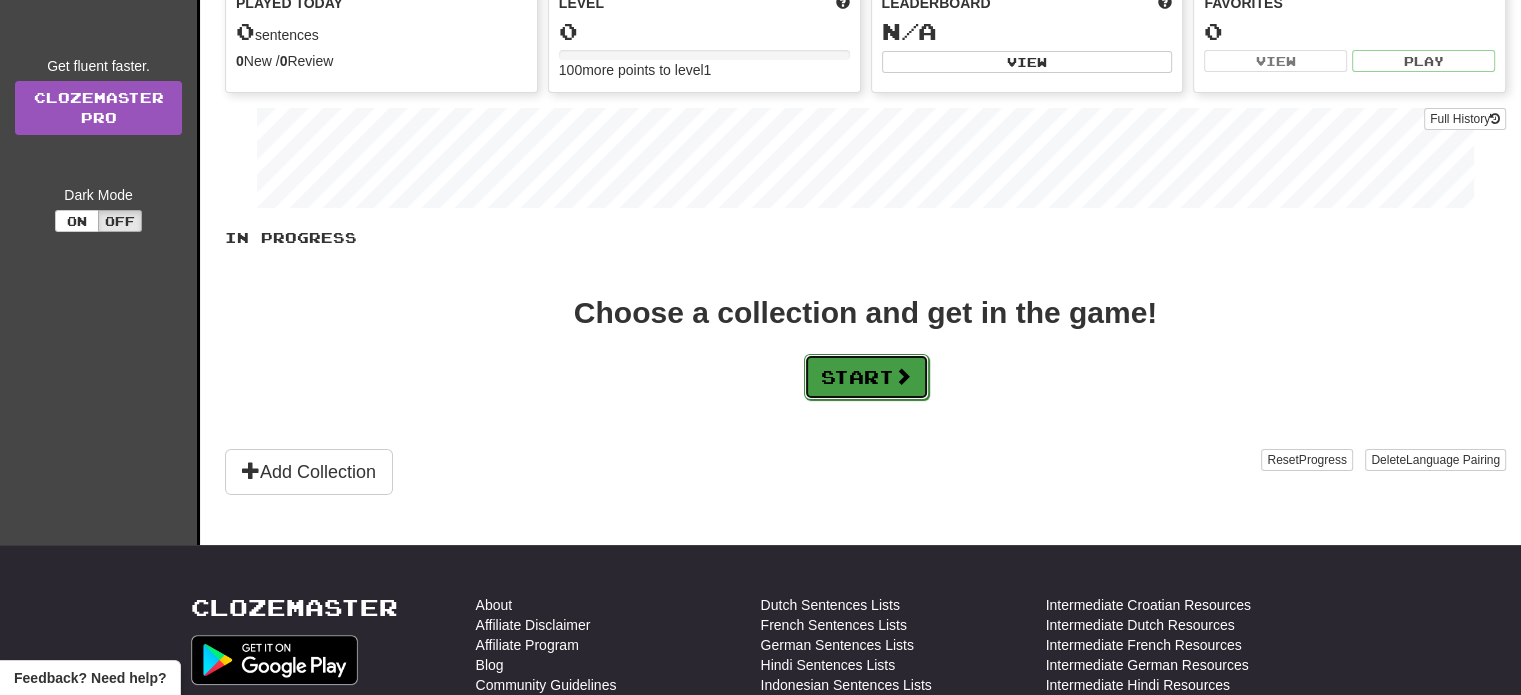 click on "Start" at bounding box center [866, 377] 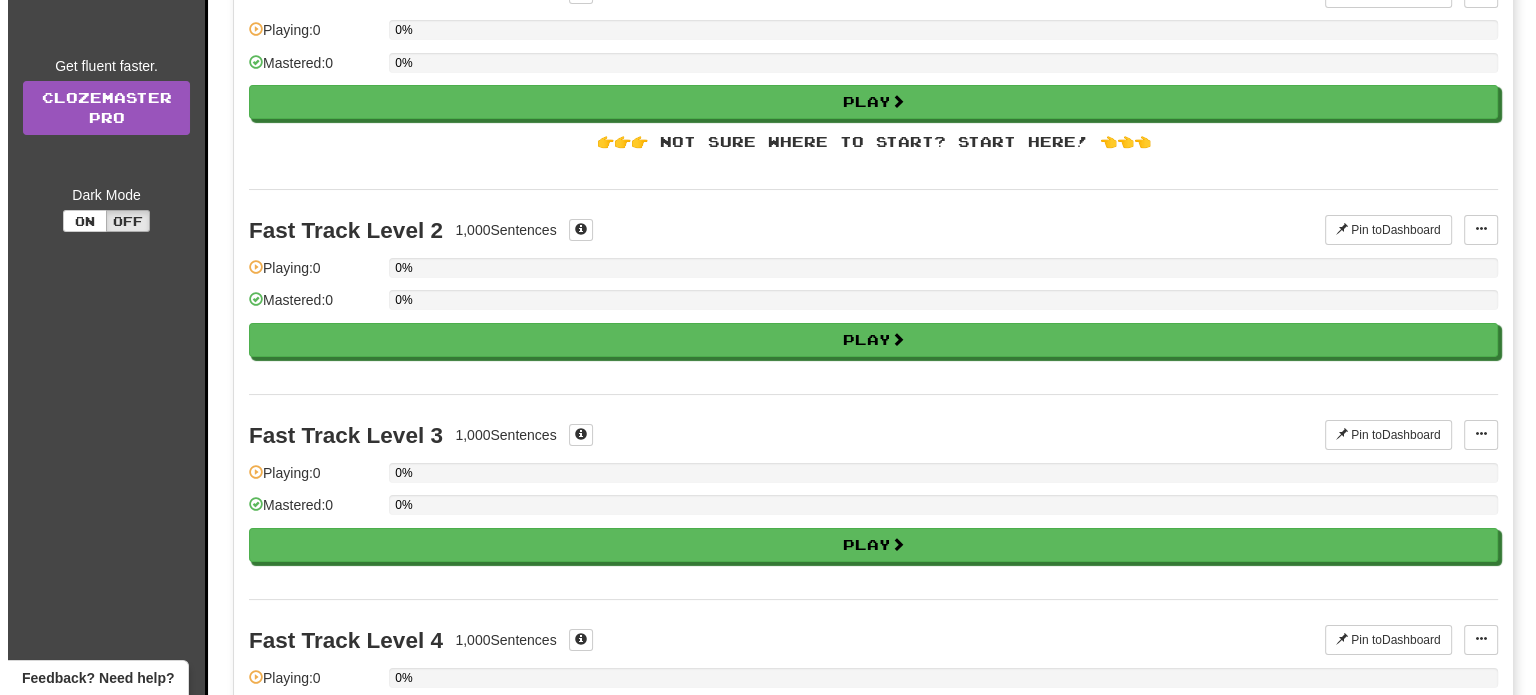 scroll, scrollTop: 0, scrollLeft: 0, axis: both 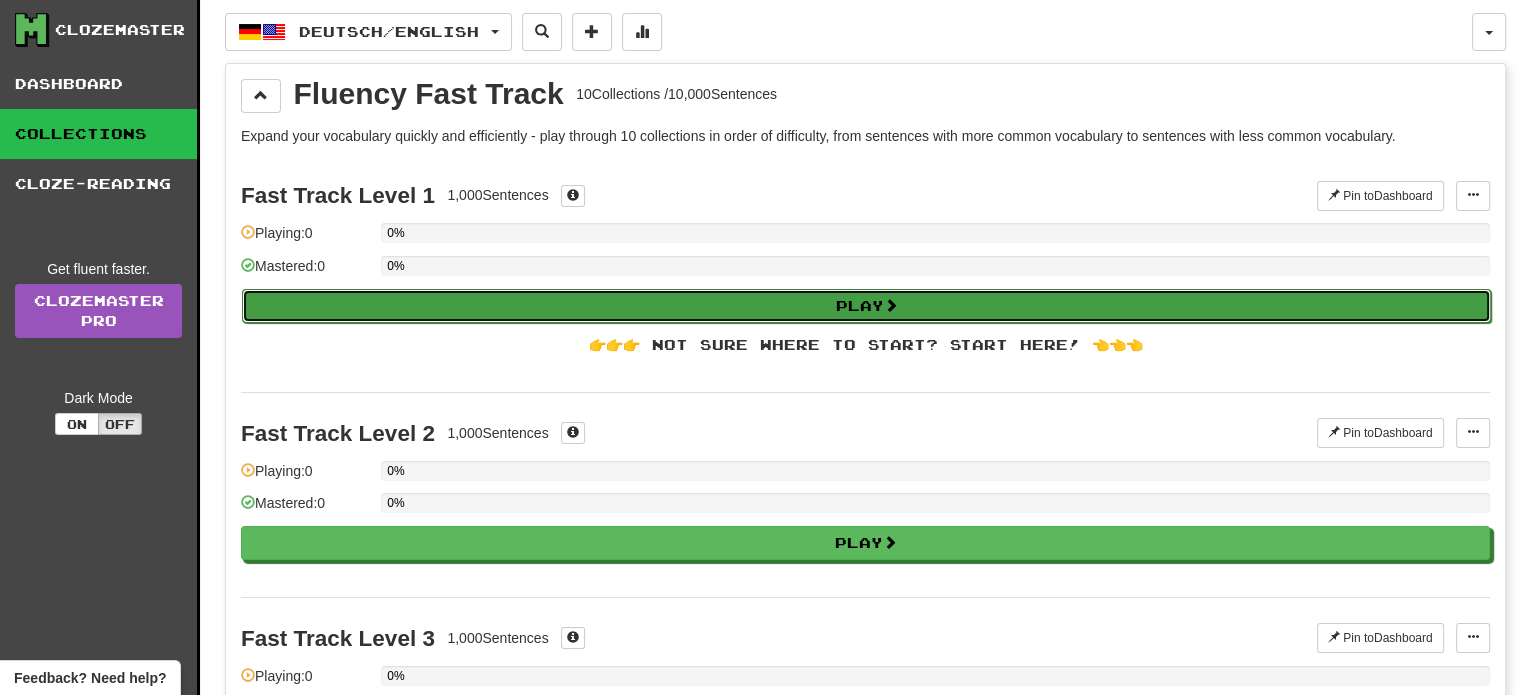 click on "Play" at bounding box center [866, 306] 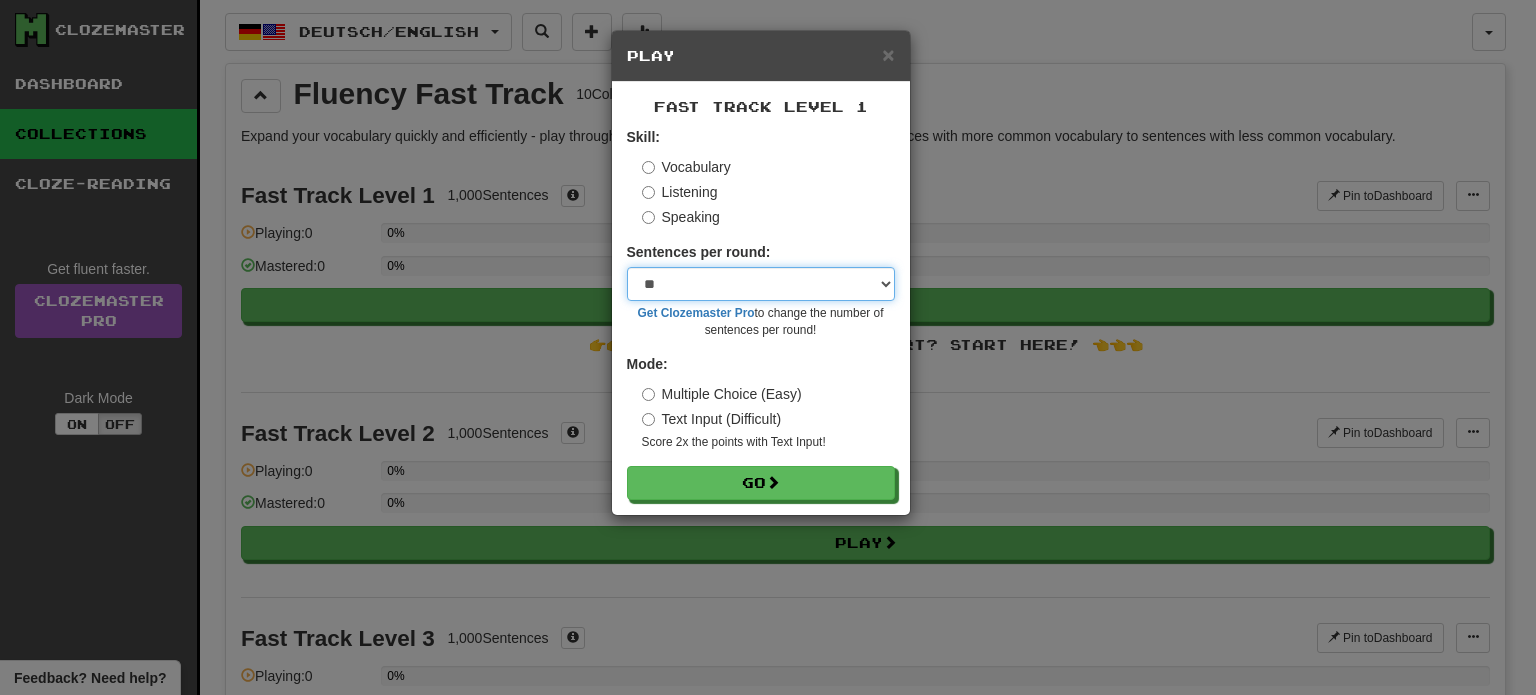 click on "* ** ** ** ** ** *** ********" at bounding box center [761, 284] 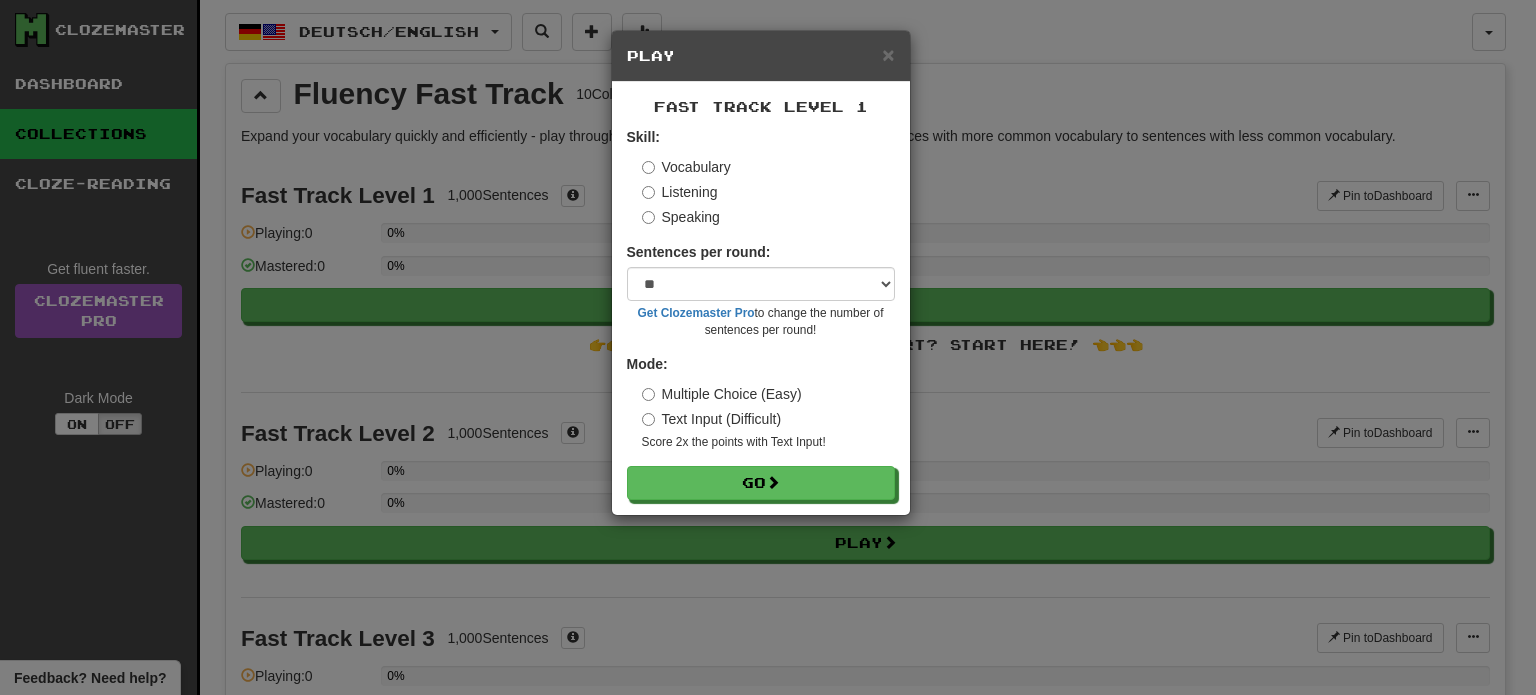 click on "Sentences per round: * ** ** ** ** ** *** ******** Get Clozemaster Pro  to change the number of sentences per round!" at bounding box center (761, 290) 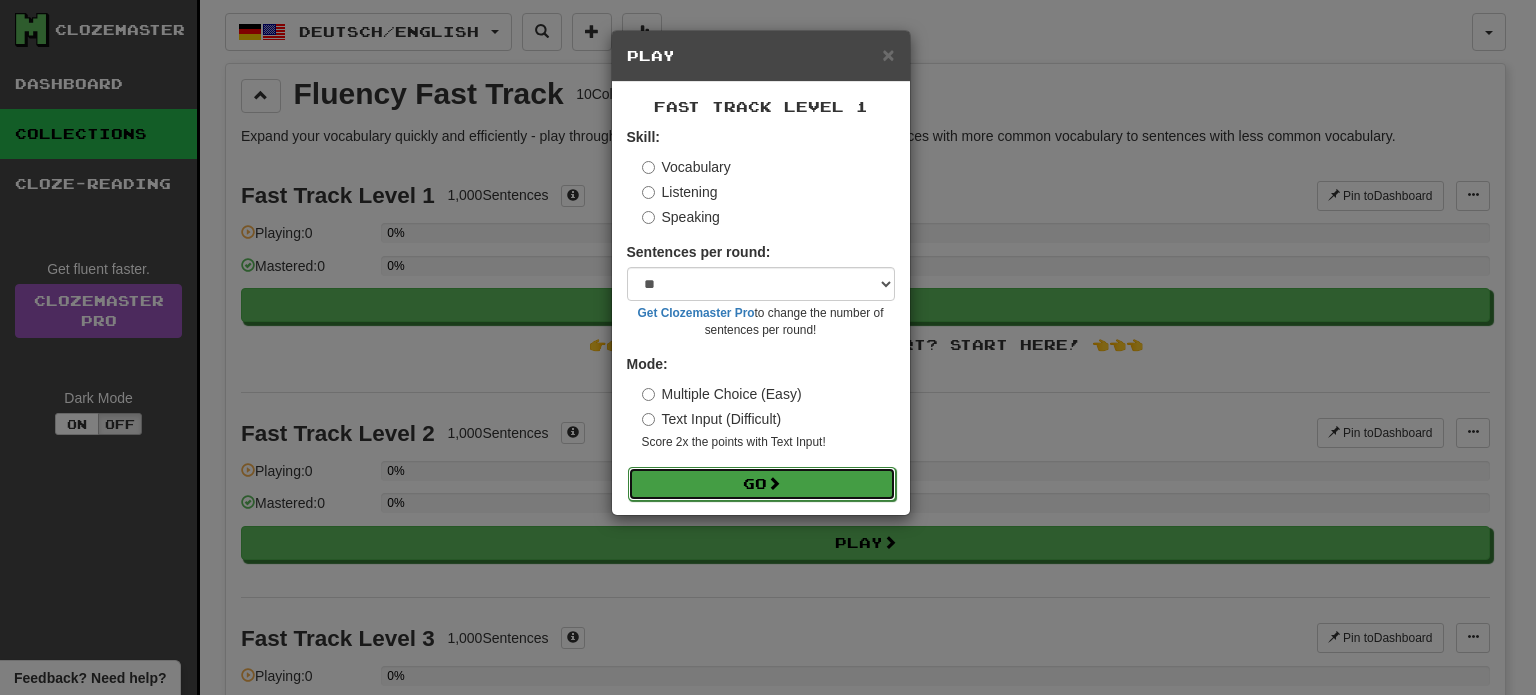 click on "Go" at bounding box center (762, 484) 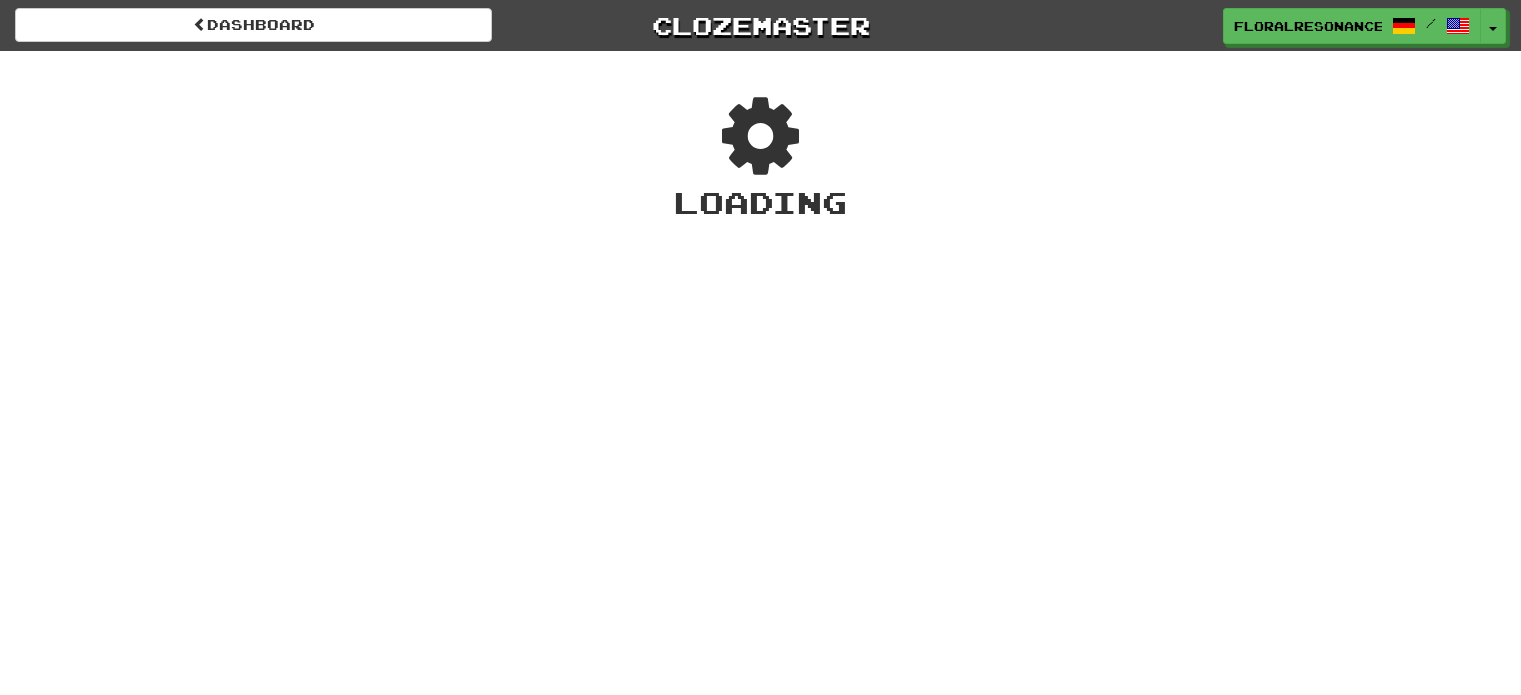 scroll, scrollTop: 0, scrollLeft: 0, axis: both 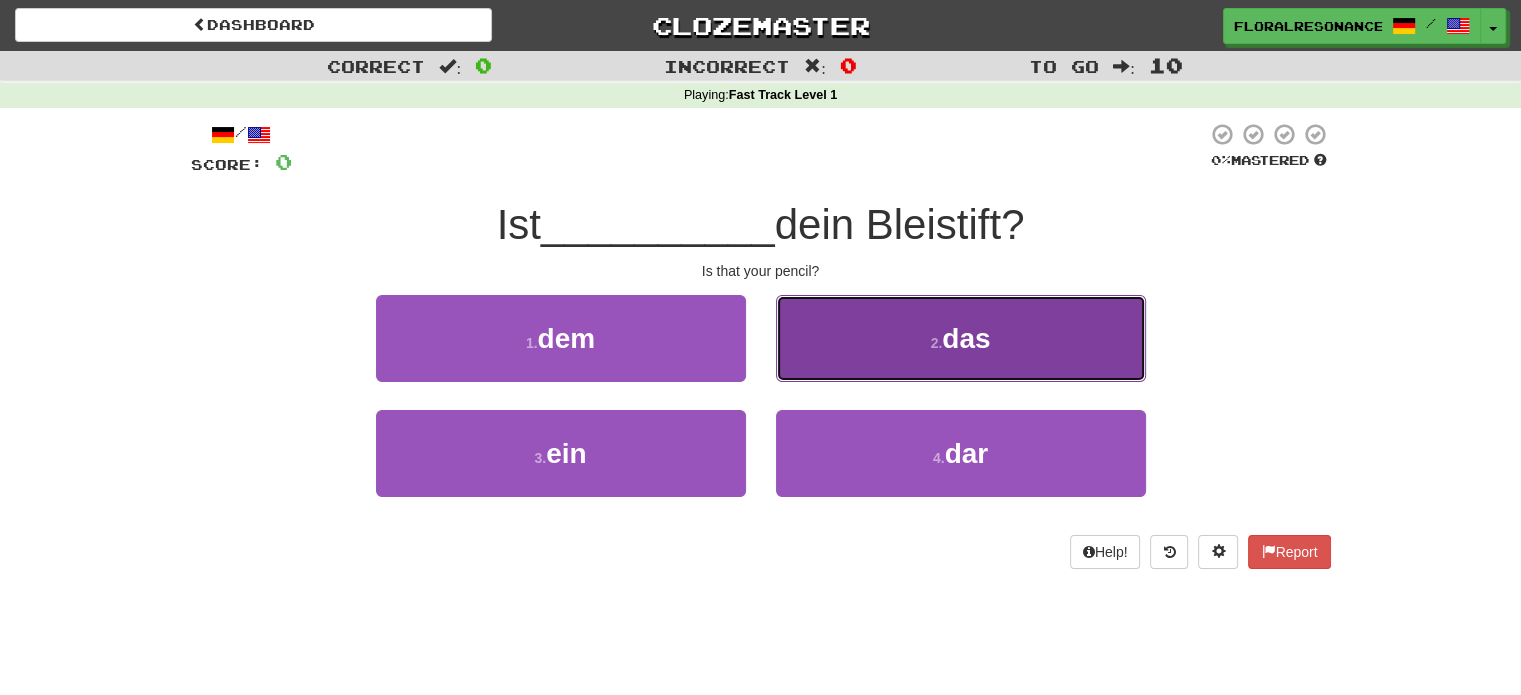 click on "2 .  das" at bounding box center [961, 338] 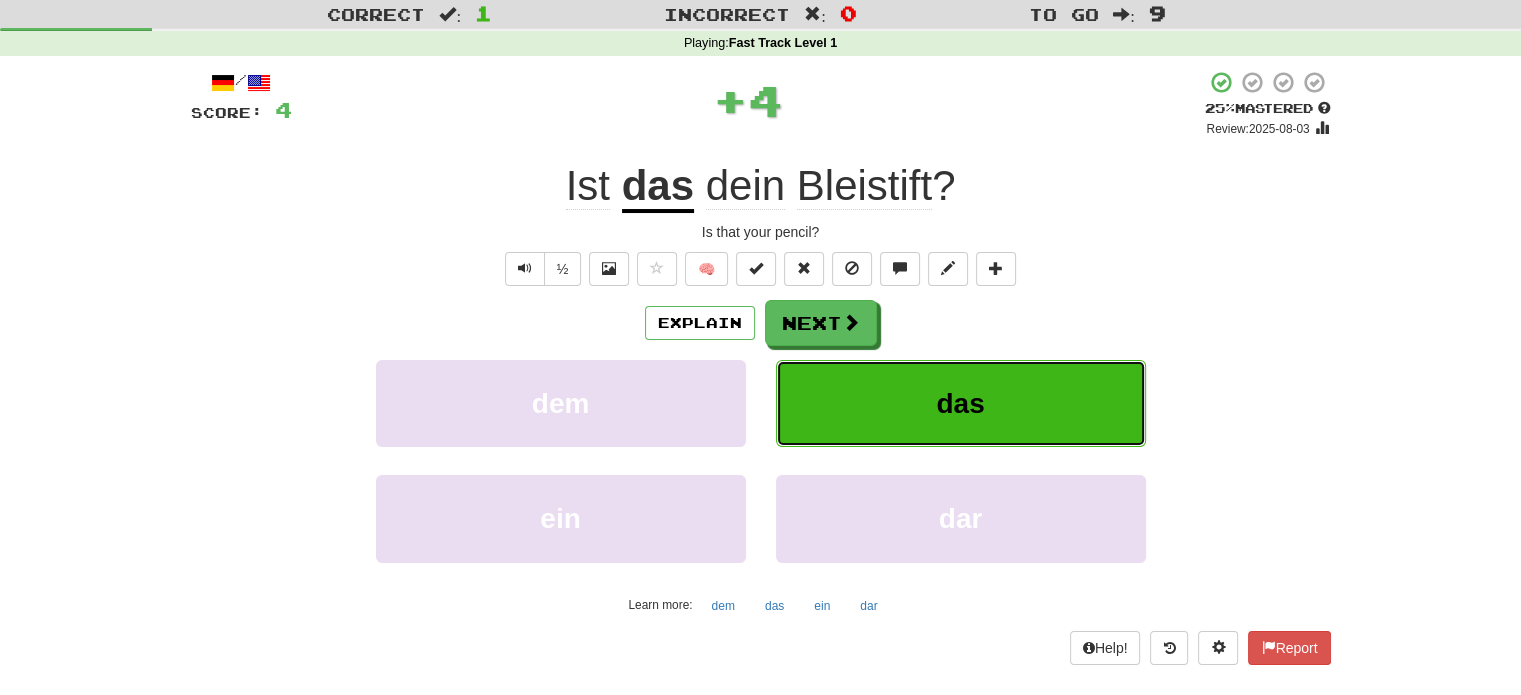 scroll, scrollTop: 56, scrollLeft: 0, axis: vertical 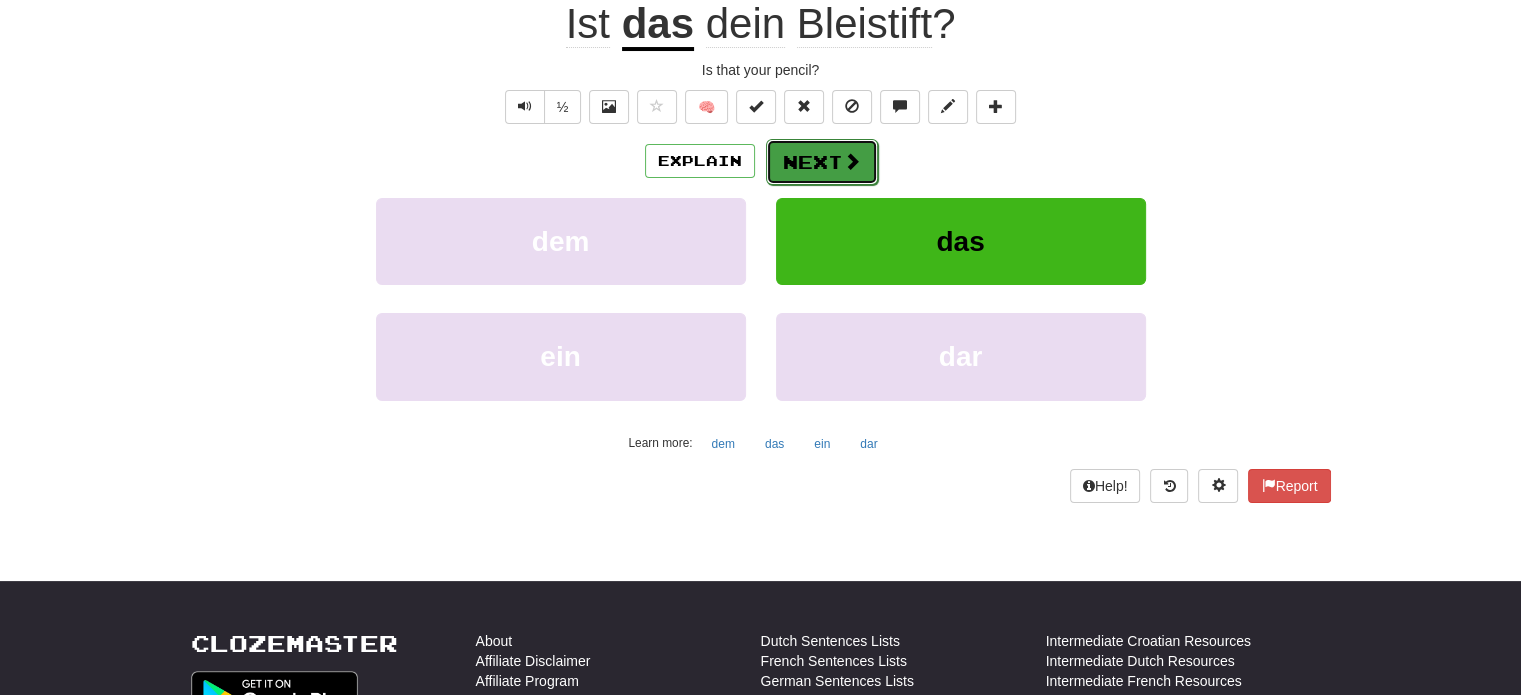 click on "Next" at bounding box center (822, 162) 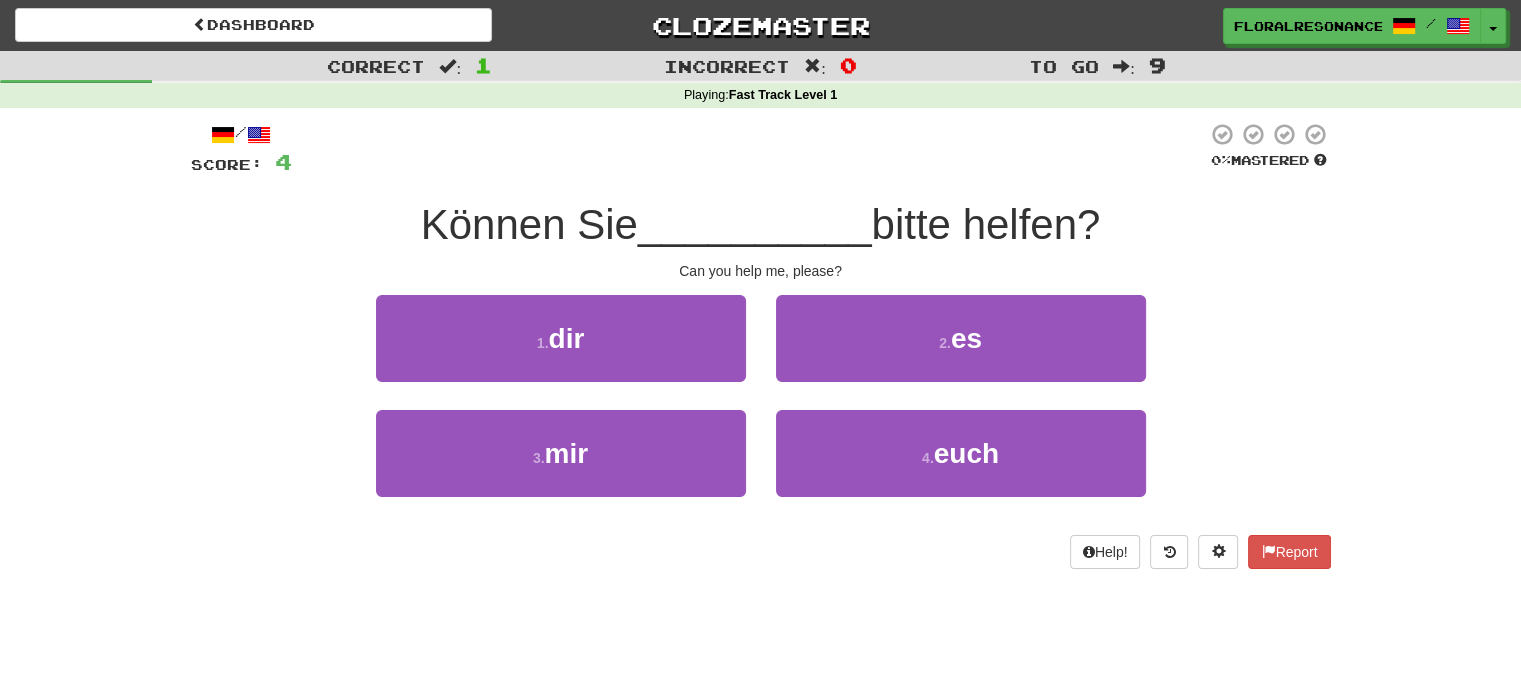 scroll, scrollTop: 0, scrollLeft: 0, axis: both 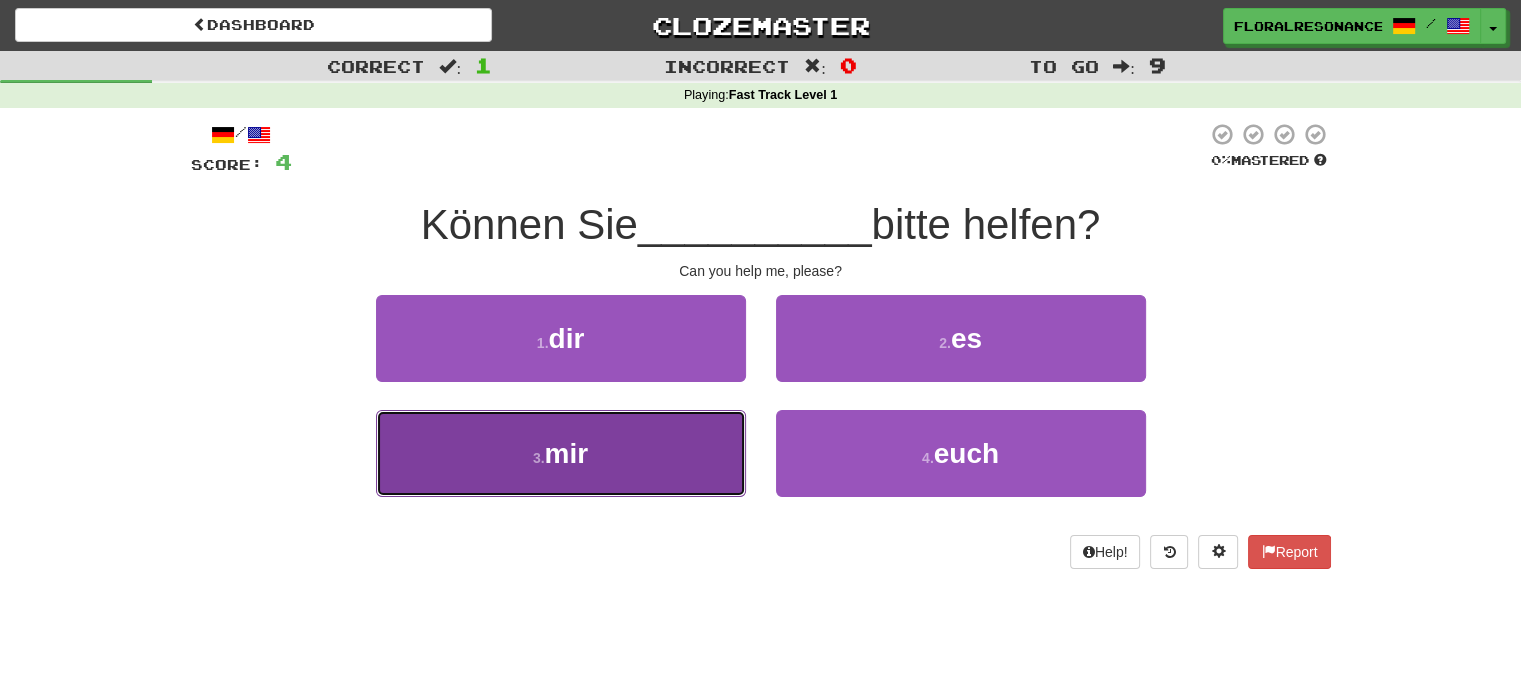 click on "3 .  mir" at bounding box center (561, 453) 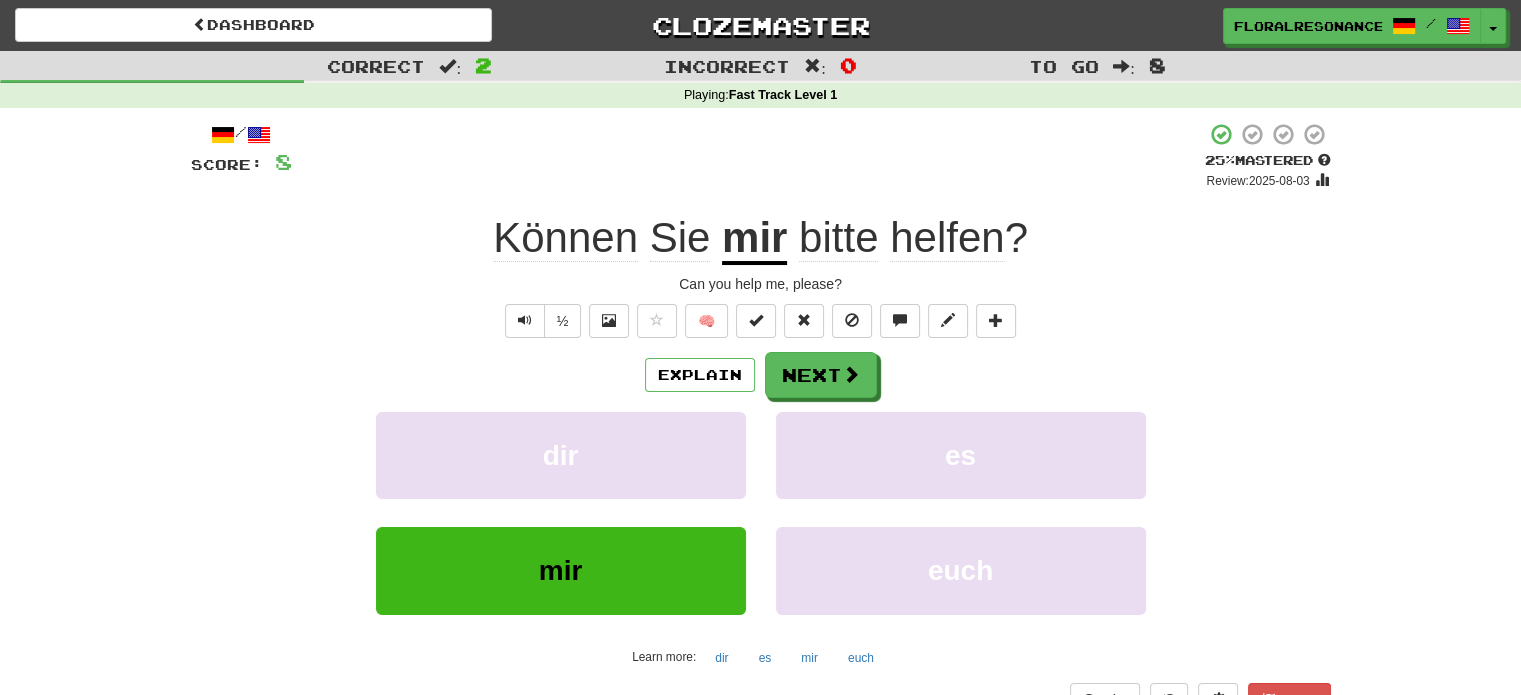 click on "Explain Next" at bounding box center [761, 375] 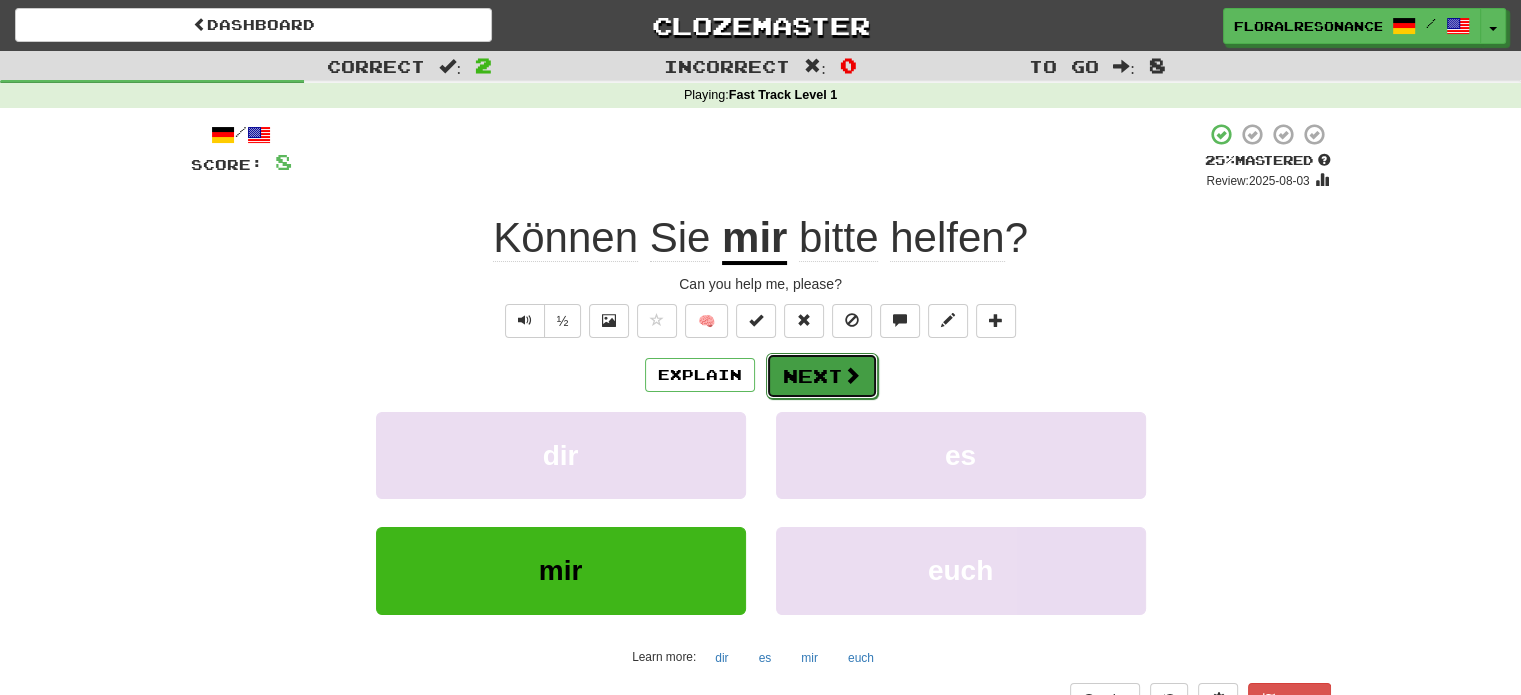 click on "Next" at bounding box center (822, 376) 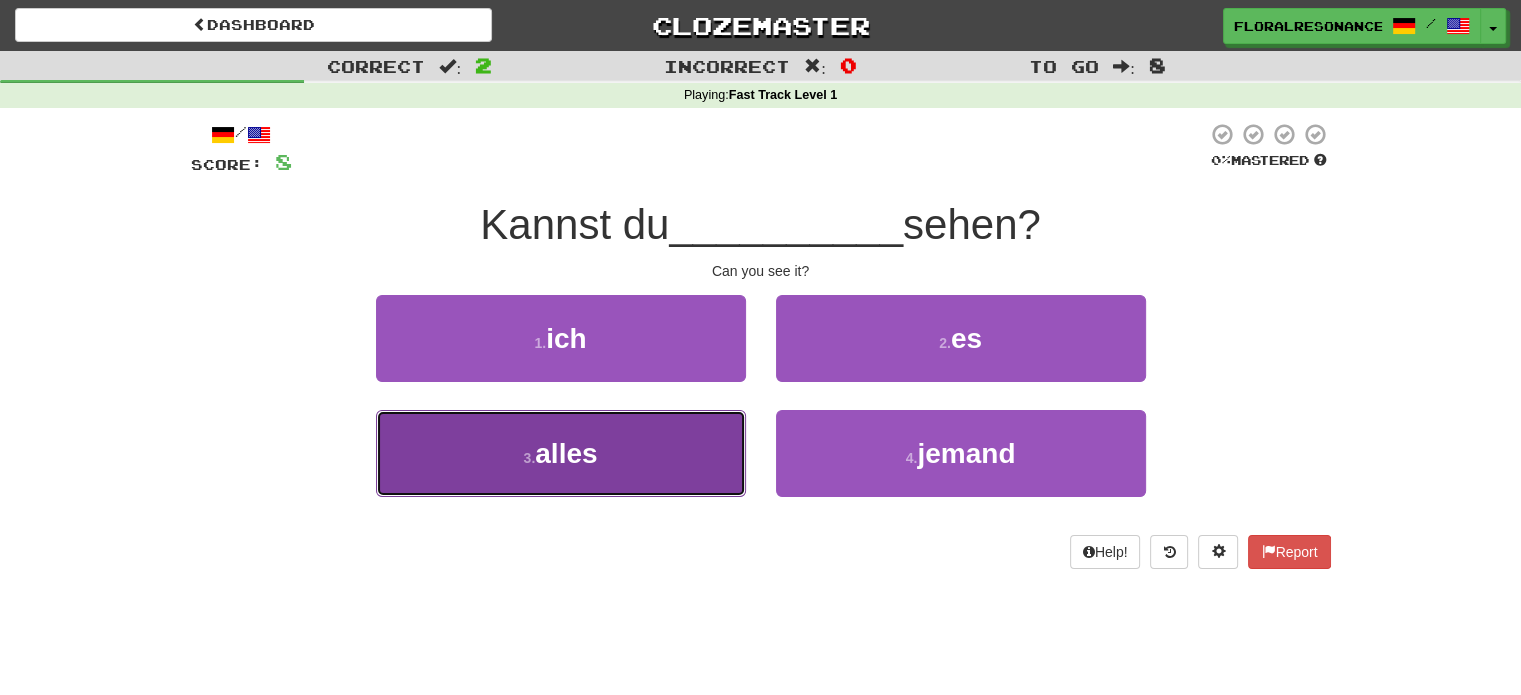 click on "3 .  alles" at bounding box center [561, 453] 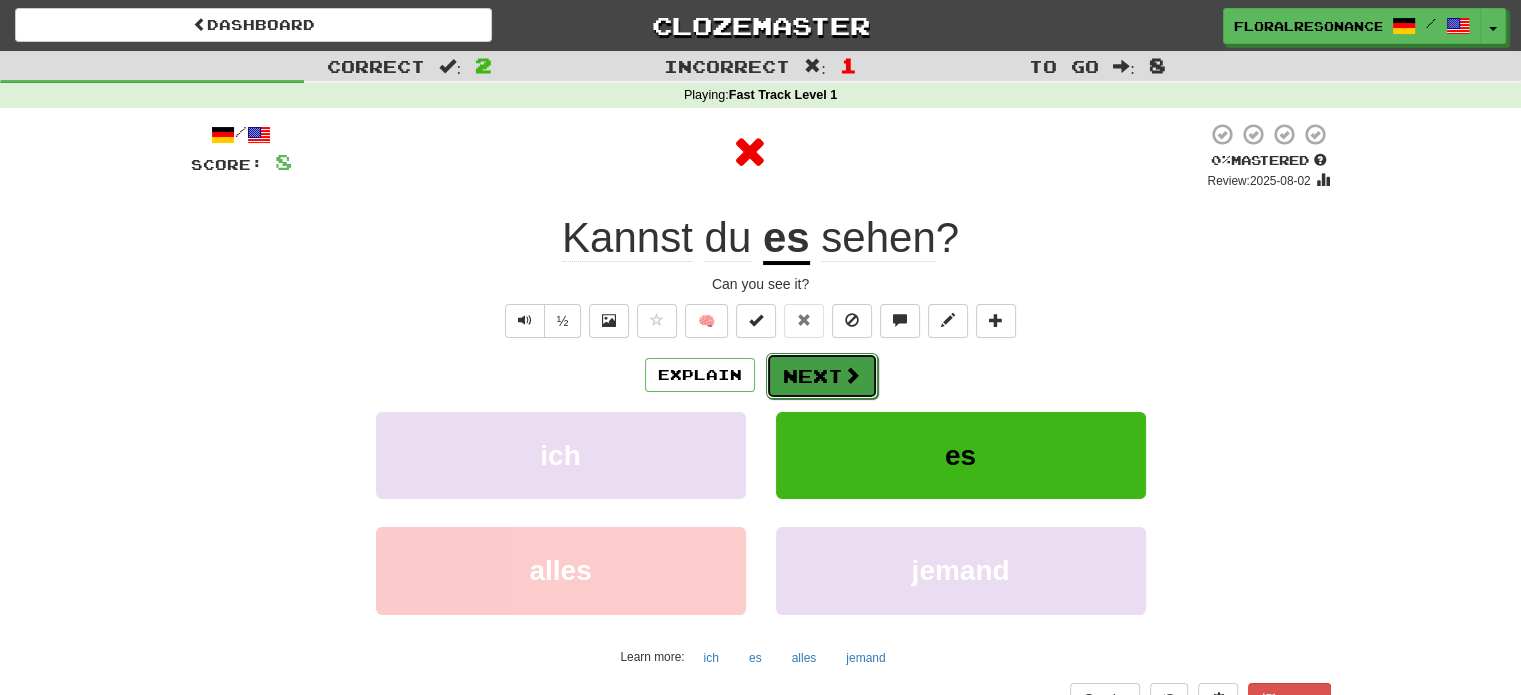 click on "Next" at bounding box center [822, 376] 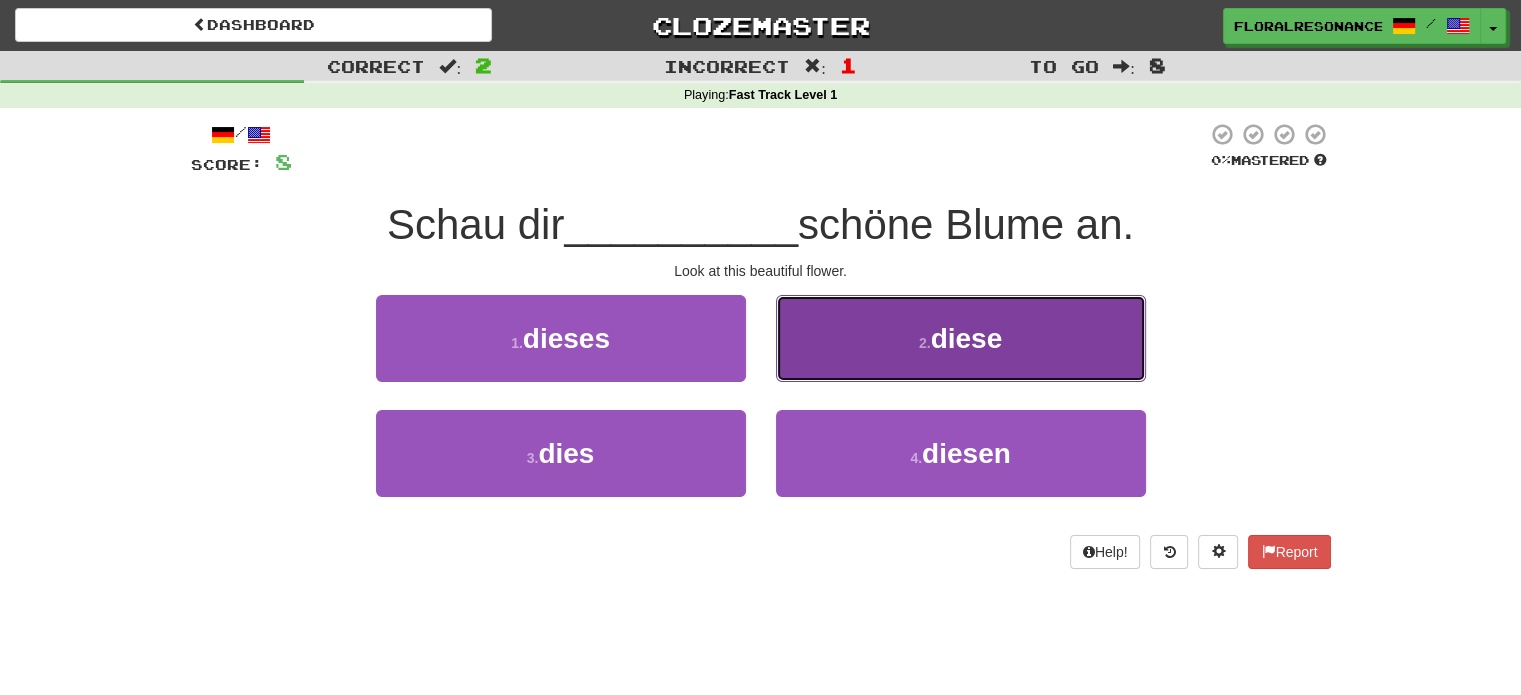 click on "2 ." at bounding box center (925, 343) 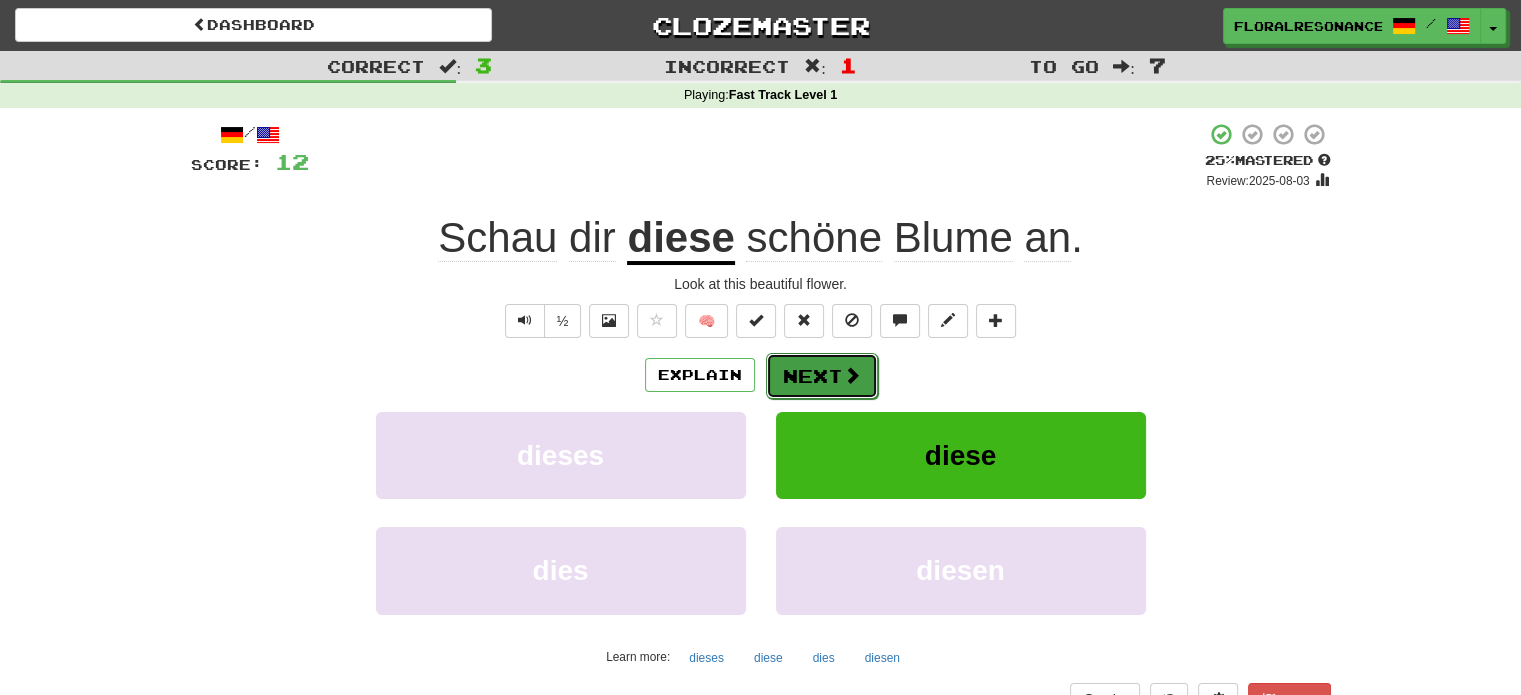 click on "Next" at bounding box center [822, 376] 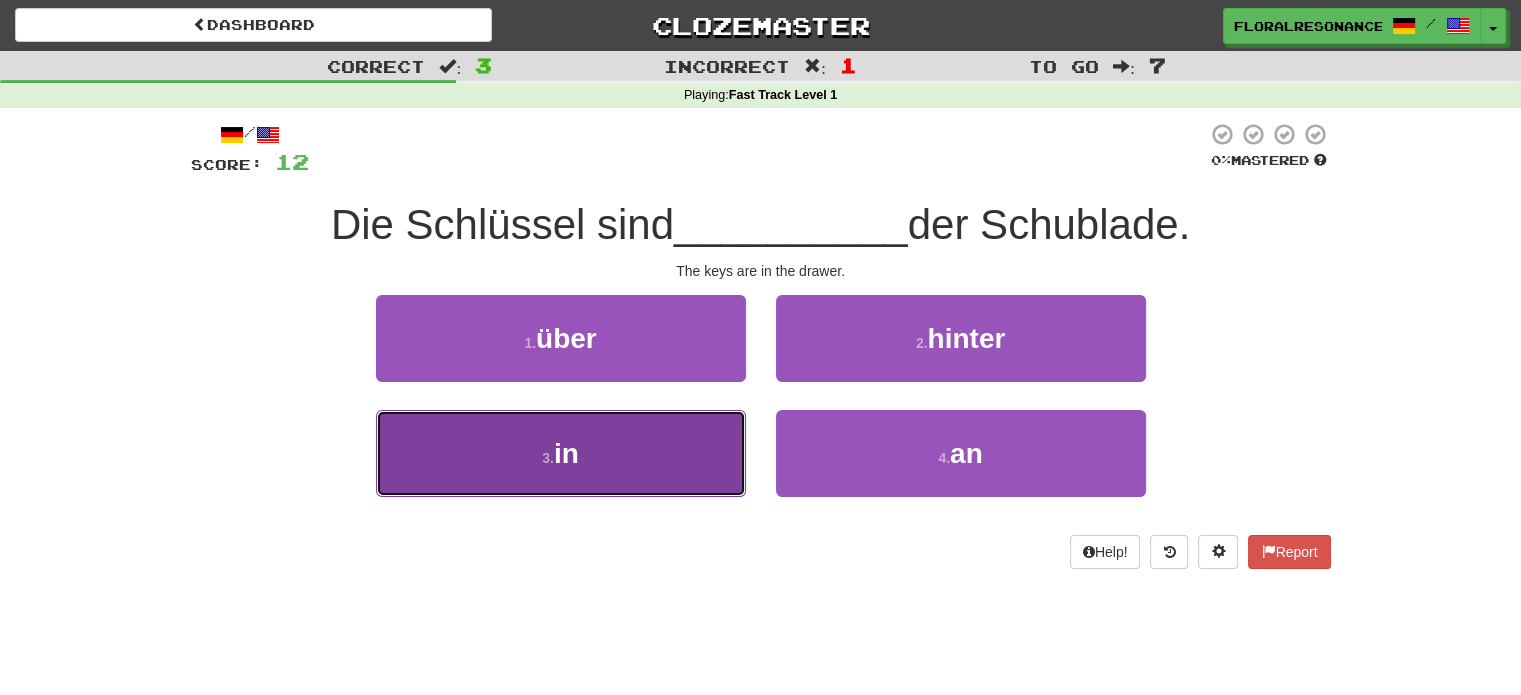 click on "3 .  in" at bounding box center (561, 453) 